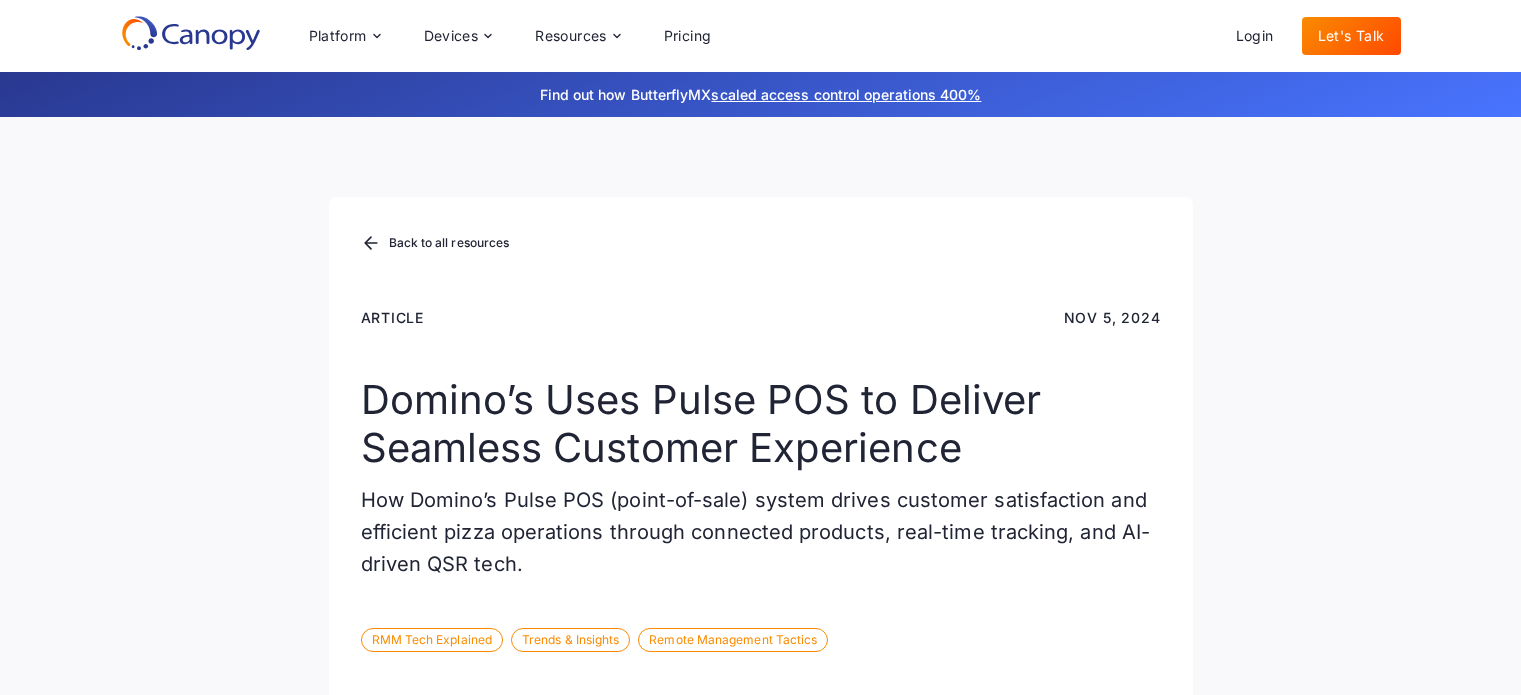 scroll, scrollTop: 3276, scrollLeft: 0, axis: vertical 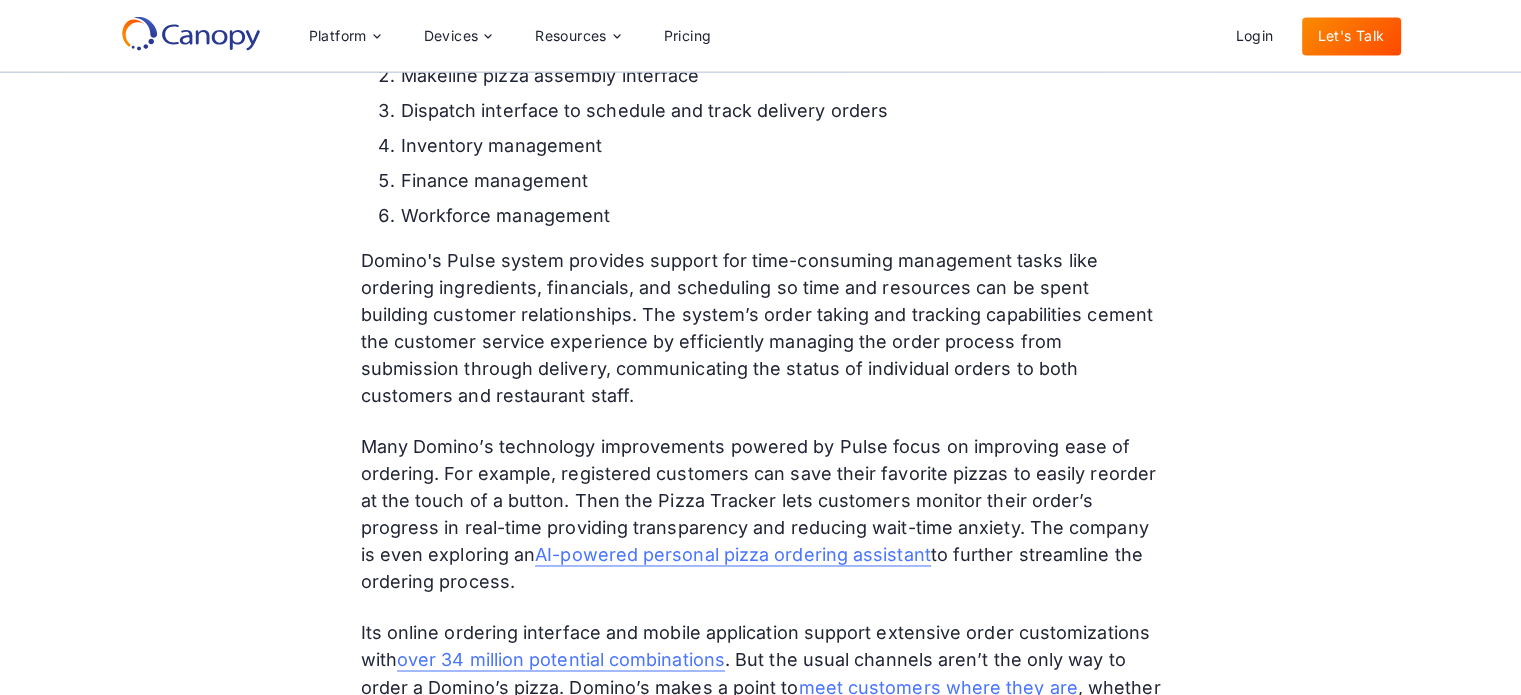 click on "Domino's Pulse system provides support for time-consuming management tasks like ordering ingredients, financials, and scheduling so time and resources can be spent building customer relationships. The system’s order taking and tracking capabilities cement the customer service experience by efficiently managing the order process from submission through delivery, communicating the status of individual orders to both customers and restaurant staff." at bounding box center [761, 328] 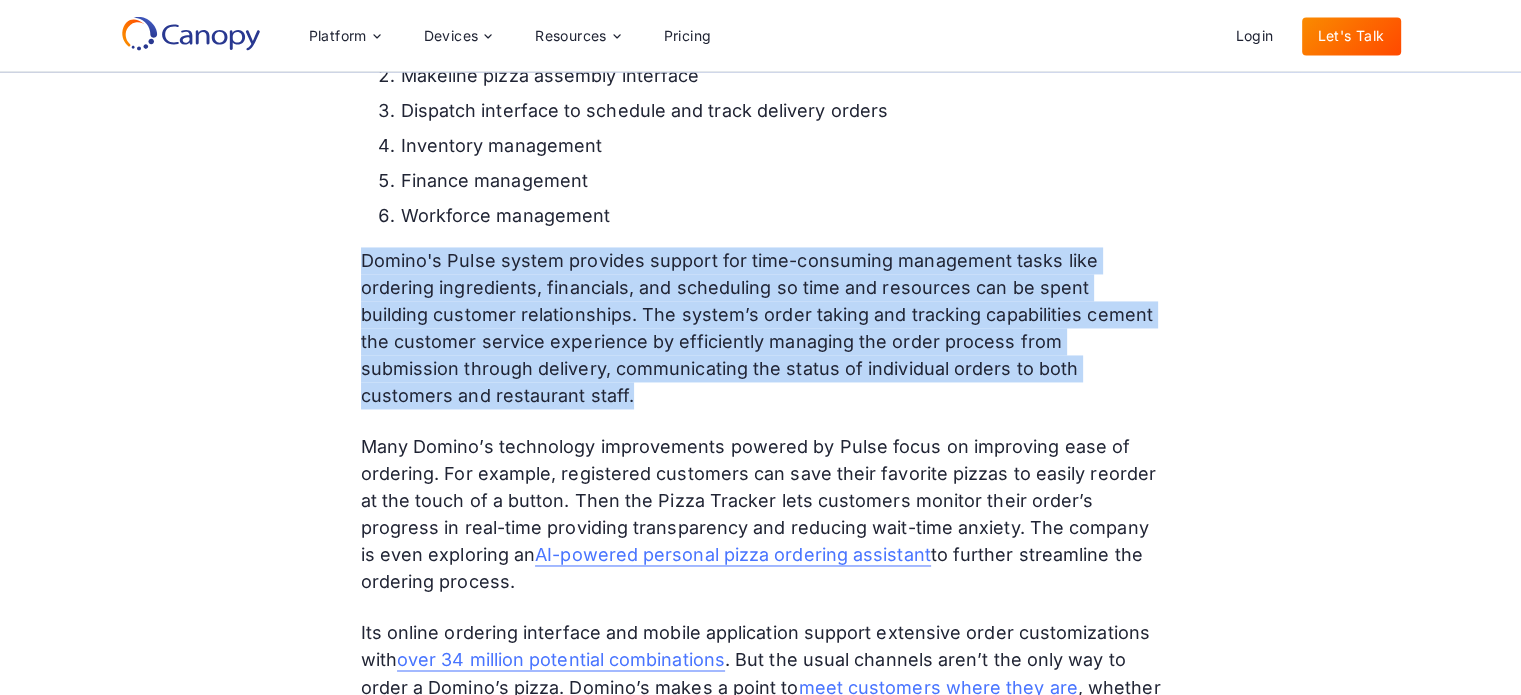 drag, startPoint x: 388, startPoint y: 259, endPoint x: 682, endPoint y: 388, distance: 321.05606 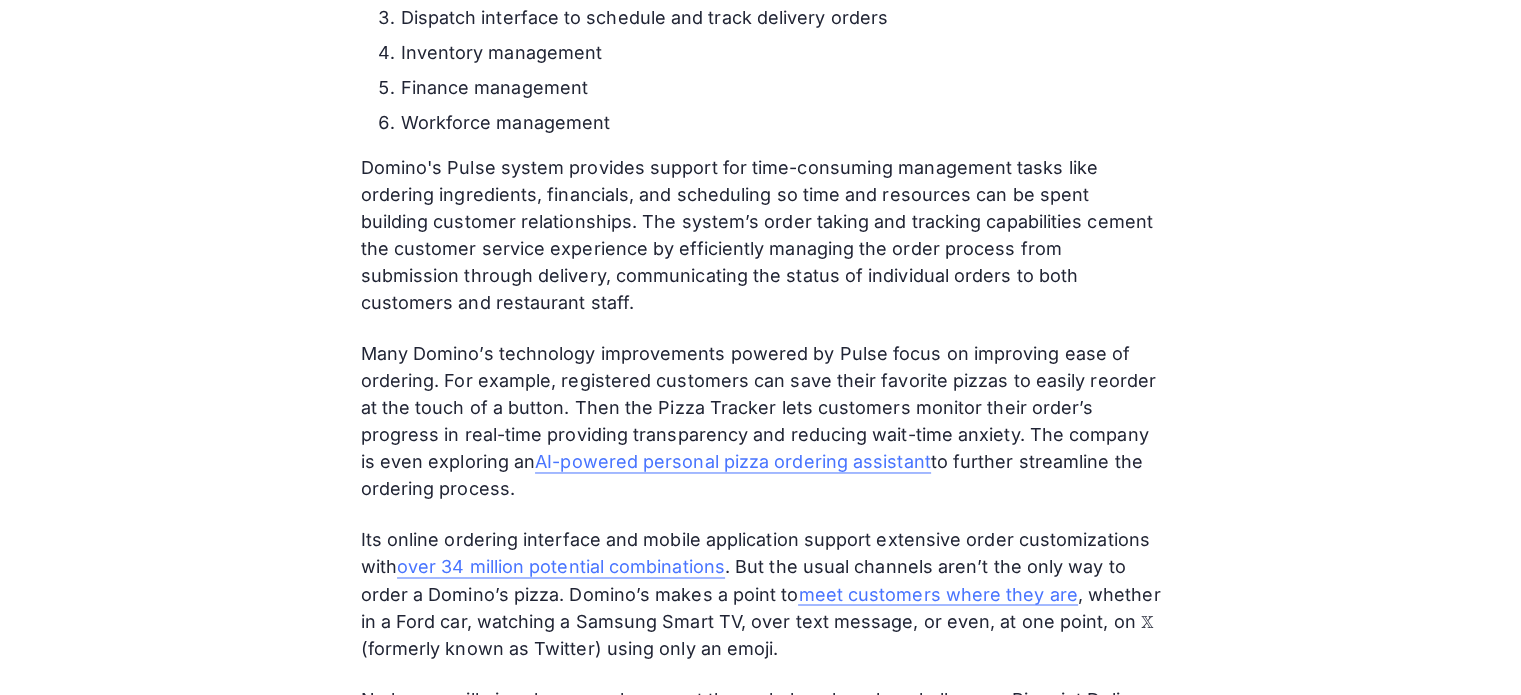 scroll, scrollTop: 3228, scrollLeft: 0, axis: vertical 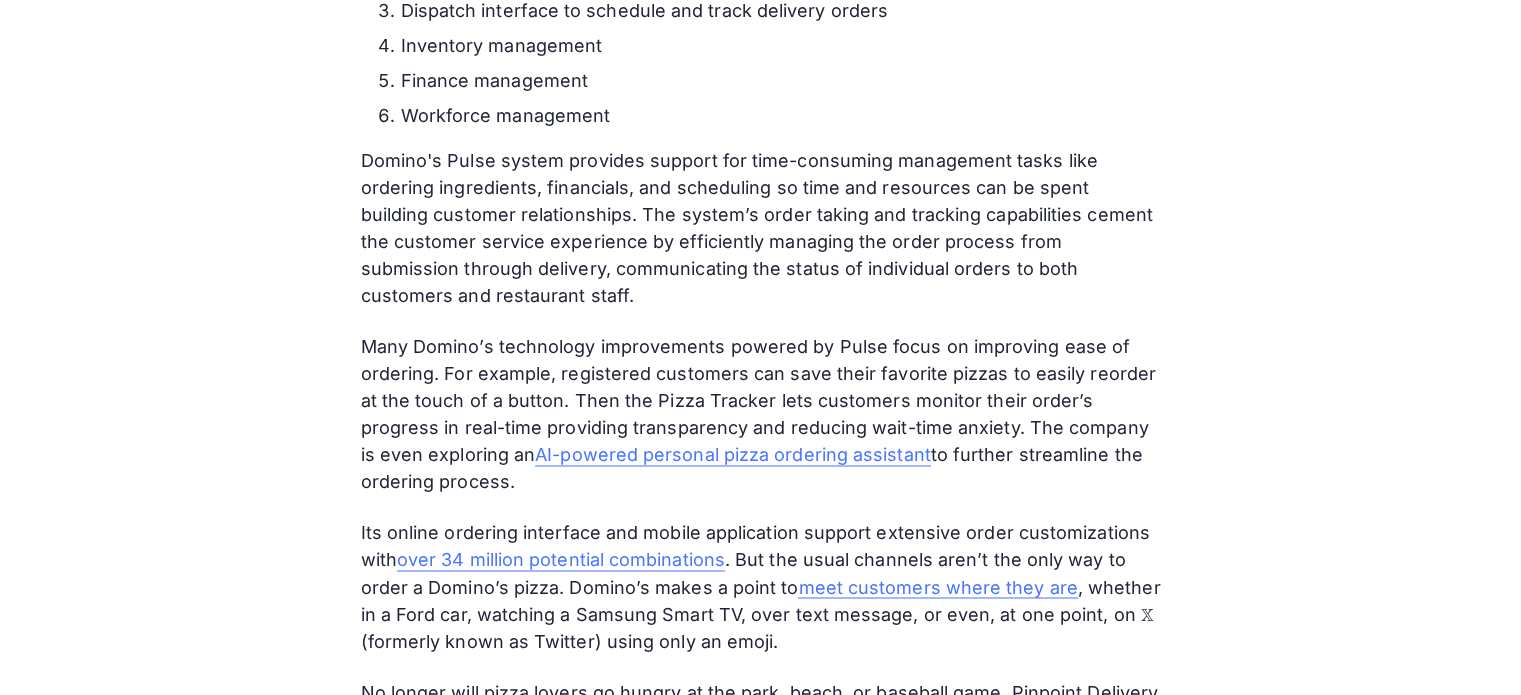drag, startPoint x: 364, startPoint y: 343, endPoint x: 514, endPoint y: 487, distance: 207.93268 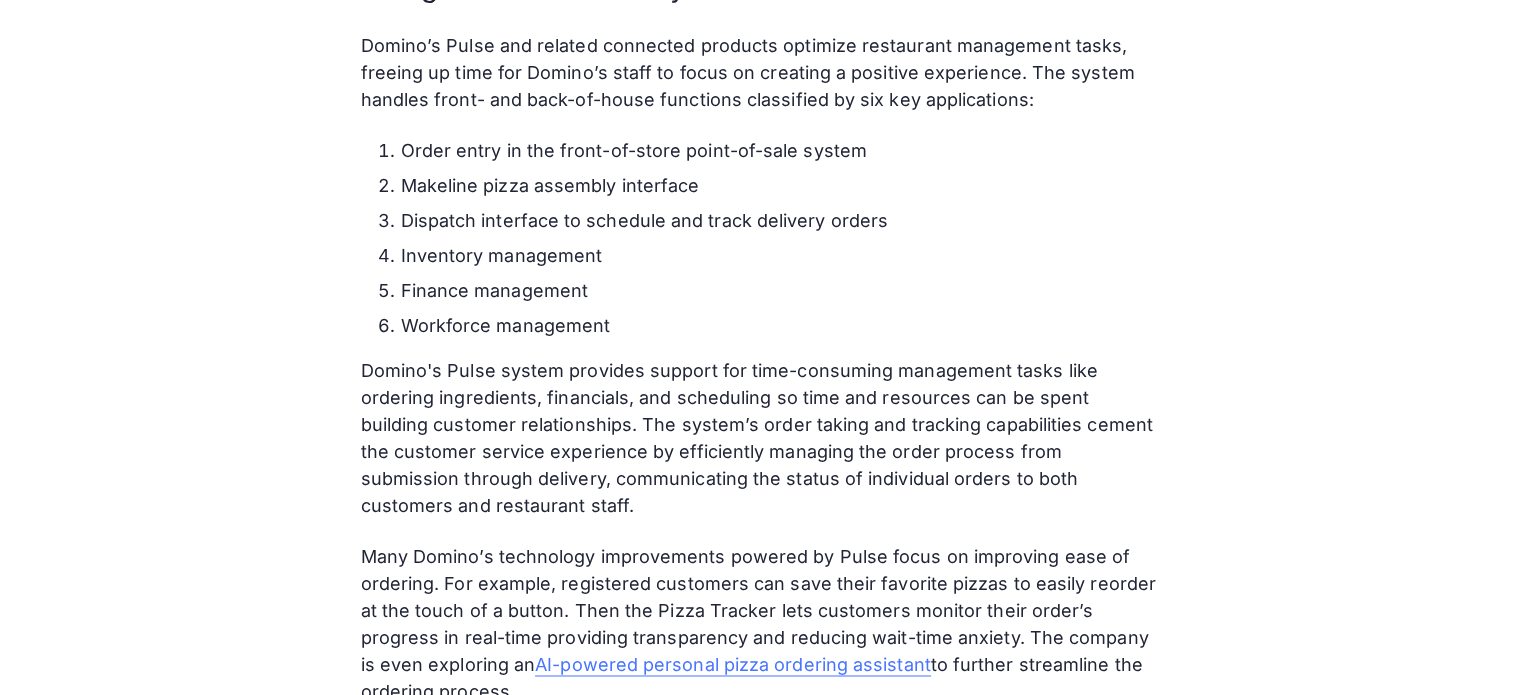 scroll, scrollTop: 3028, scrollLeft: 0, axis: vertical 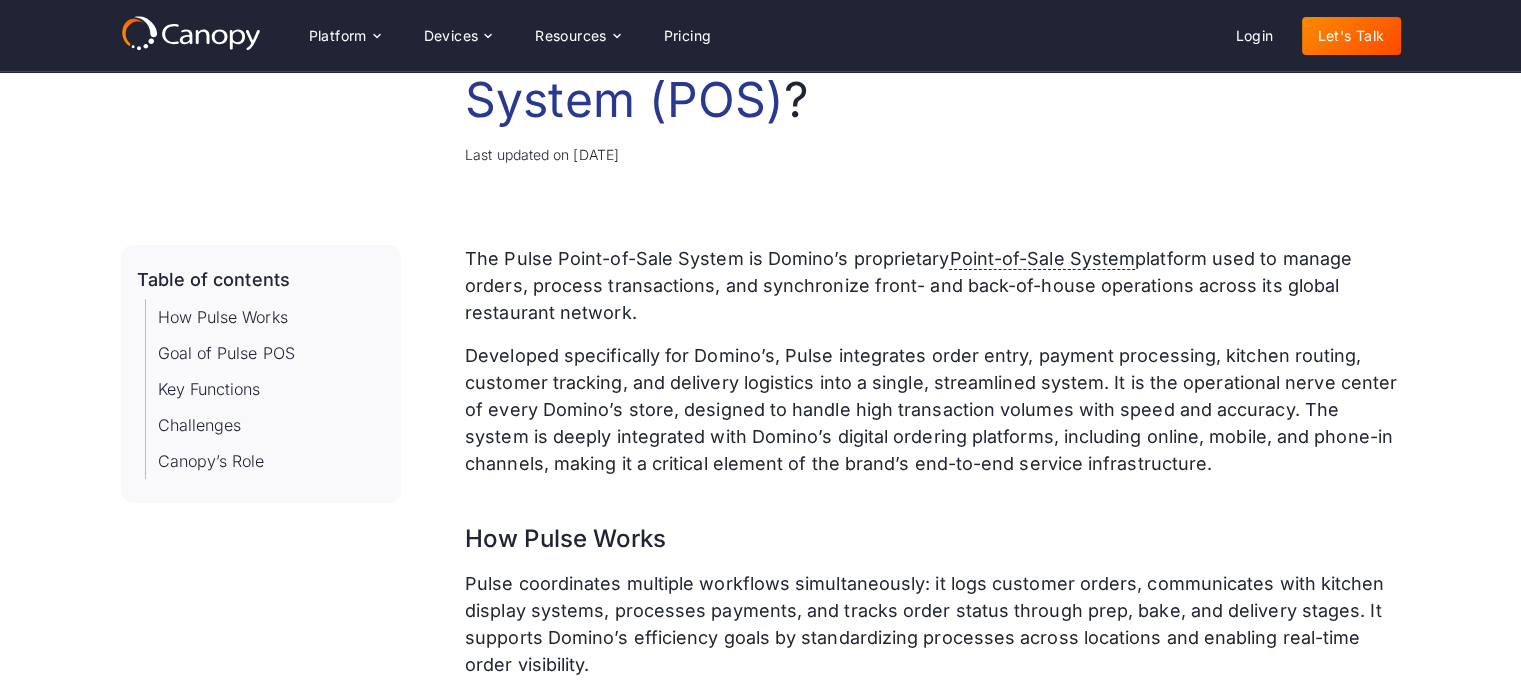 drag, startPoint x: 464, startPoint y: 263, endPoint x: 872, endPoint y: 311, distance: 410.8138 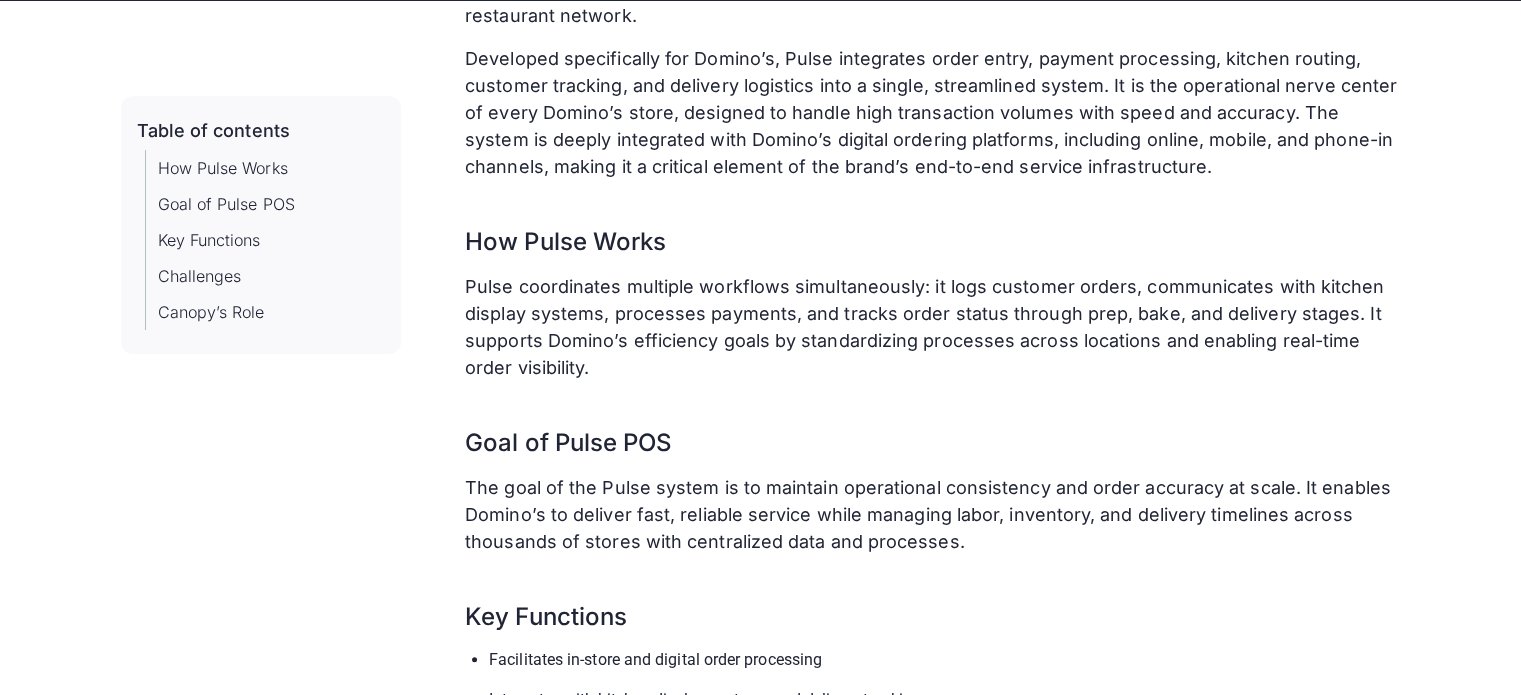 scroll, scrollTop: 479, scrollLeft: 0, axis: vertical 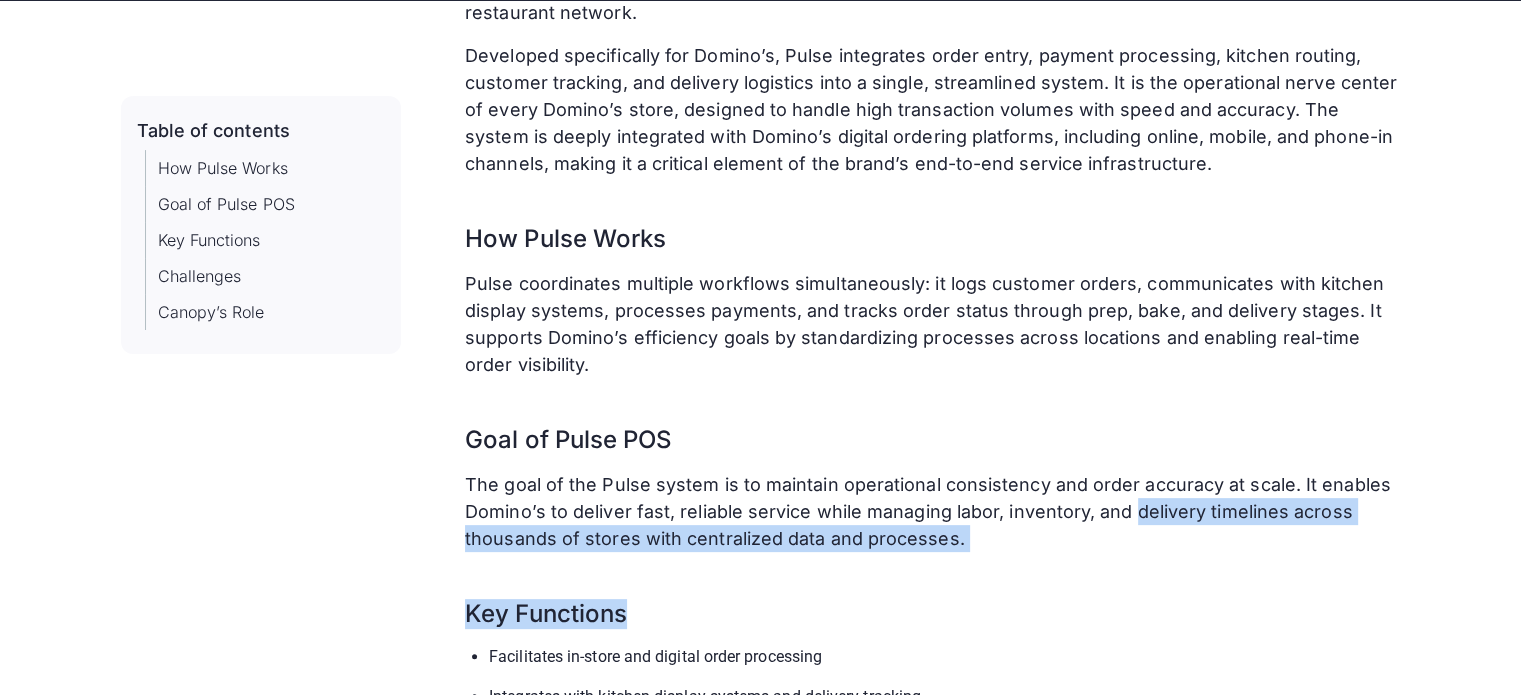 drag, startPoint x: 1136, startPoint y: 507, endPoint x: 1002, endPoint y: 567, distance: 146.81961 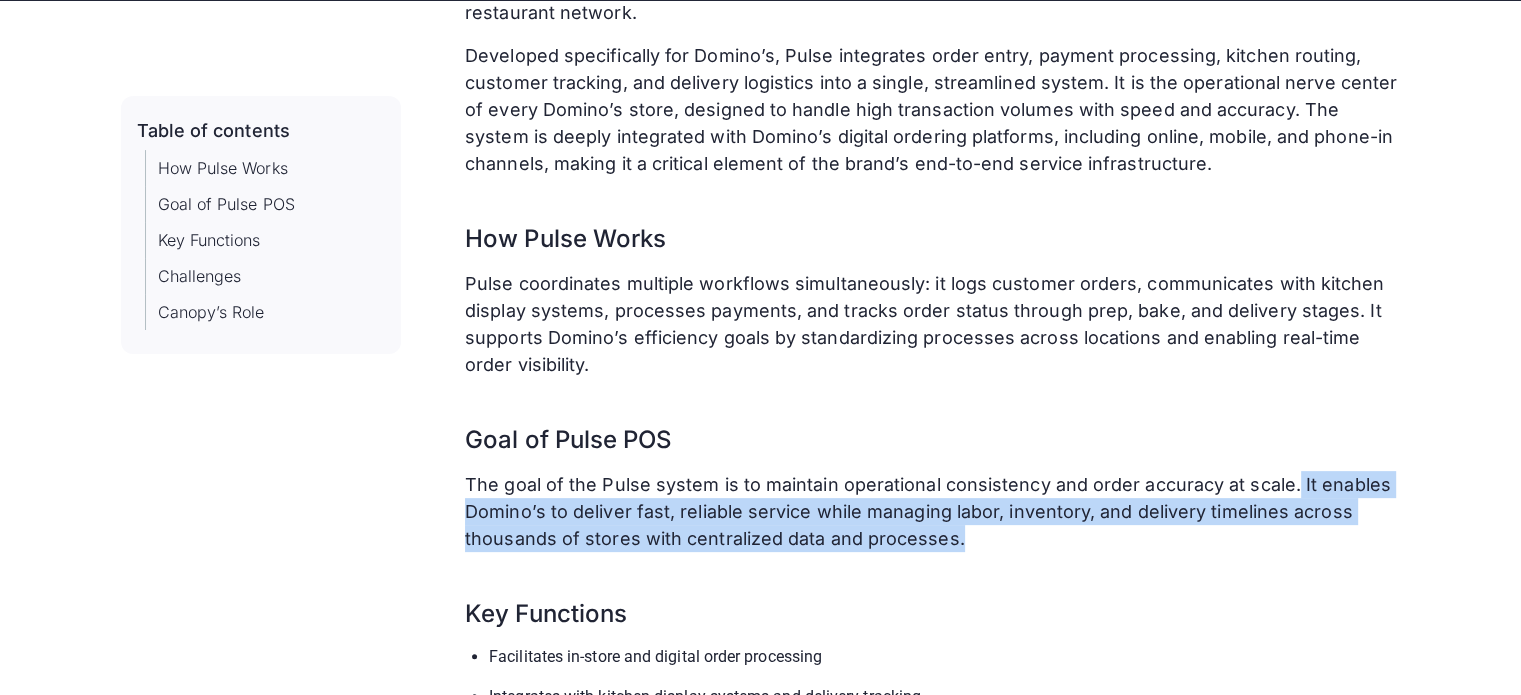 drag, startPoint x: 1290, startPoint y: 482, endPoint x: 1013, endPoint y: 543, distance: 283.6371 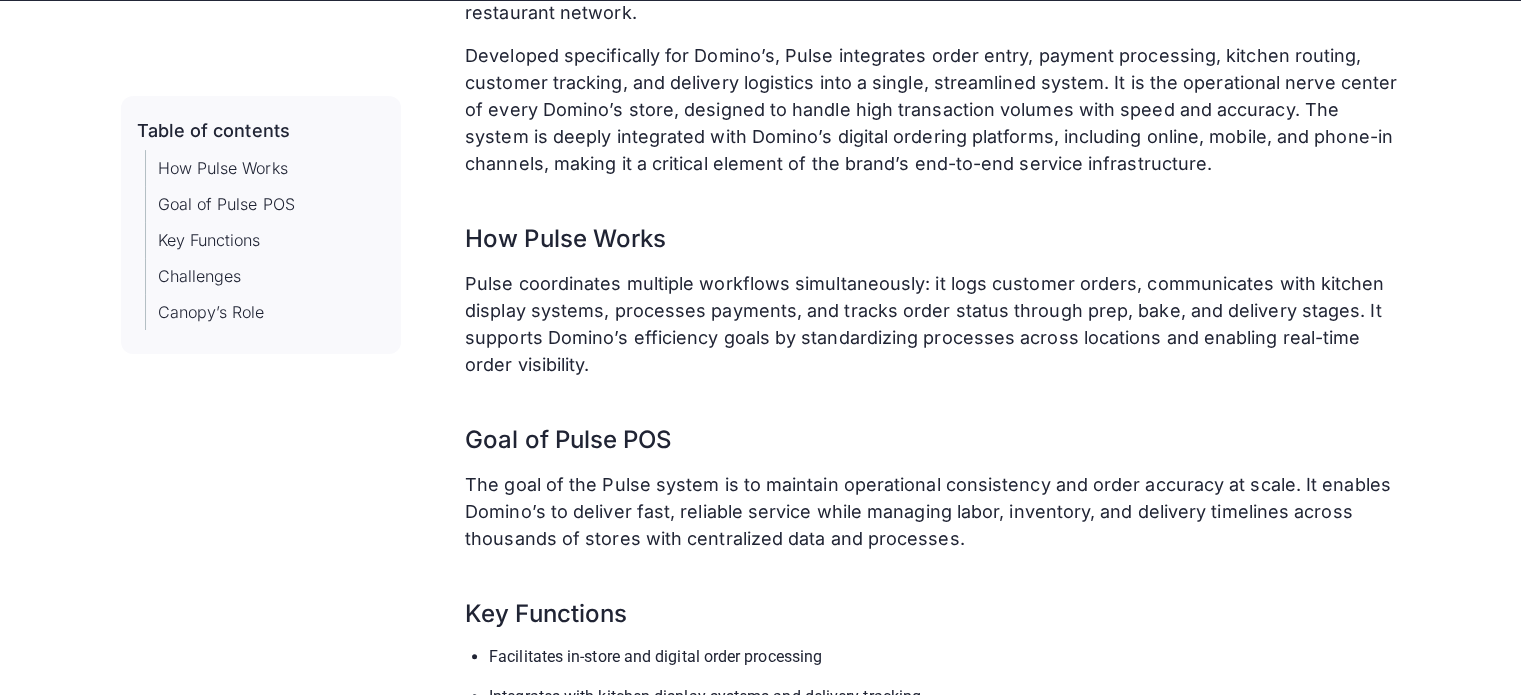 click on "The Pulse Point-of-Sale System is Domino’s proprietary Point-of-Sale System platform used to manage orders, process transactions, and synchronize front- and back-of-house operations across its global restaurant network. Developed specifically for Domino’s, Pulse integrates order entry, payment processing, kitchen routing, customer tracking, and delivery logistics into a single, streamlined system. It is the operational nerve center of every Domino’s store, designed to handle high transaction volumes with speed and accuracy. The system is deeply integrated with Domino’s digital ordering platforms, including online, mobile, and phone-in channels, making it a critical element of the brand’s end-to-end service infrastructure. How Pulse Works Goal of Pulse POS Key Functions Facilitates in-store and digital order processing Integrates with kitchen display systems and delivery tracking Manages customer data, loyalty, and upsell prompts Supports employee shift tracking and inventory management Challenges" at bounding box center (932, 655) 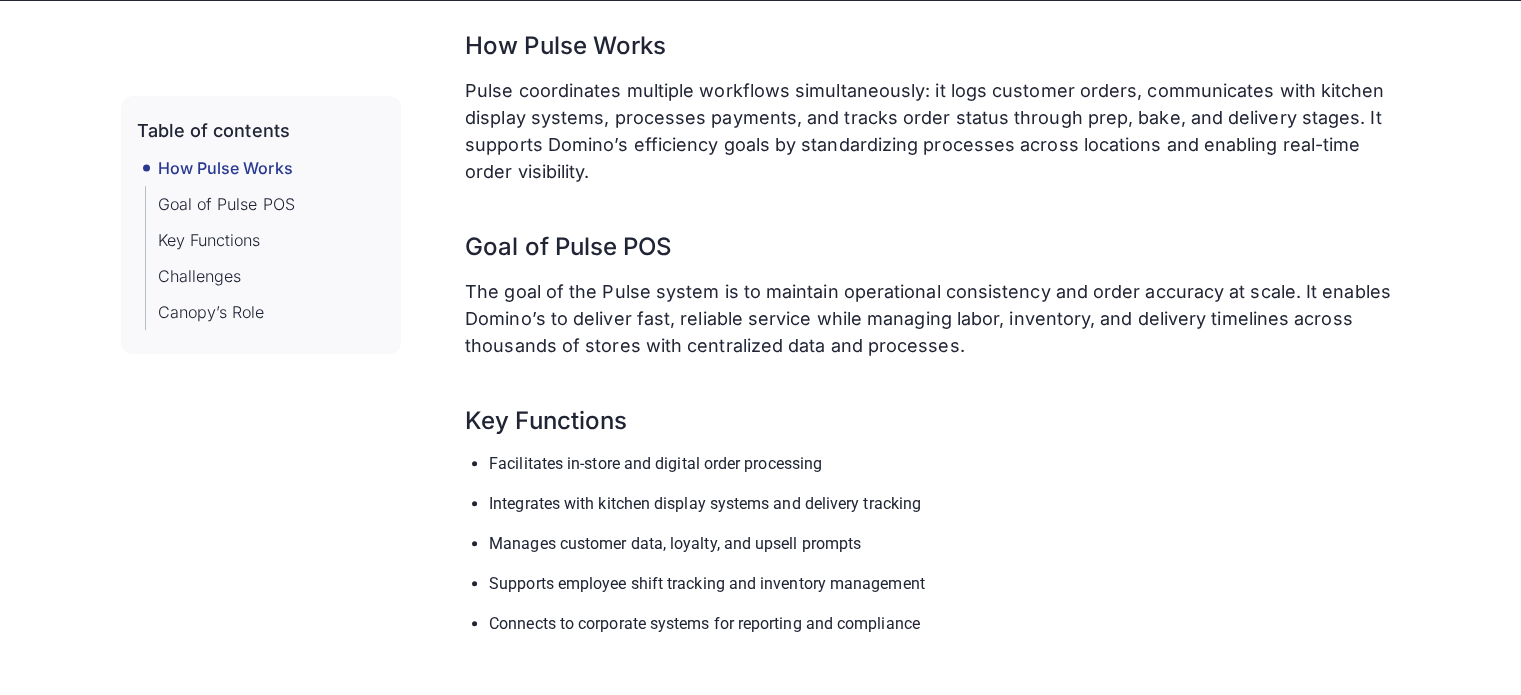 scroll, scrollTop: 679, scrollLeft: 0, axis: vertical 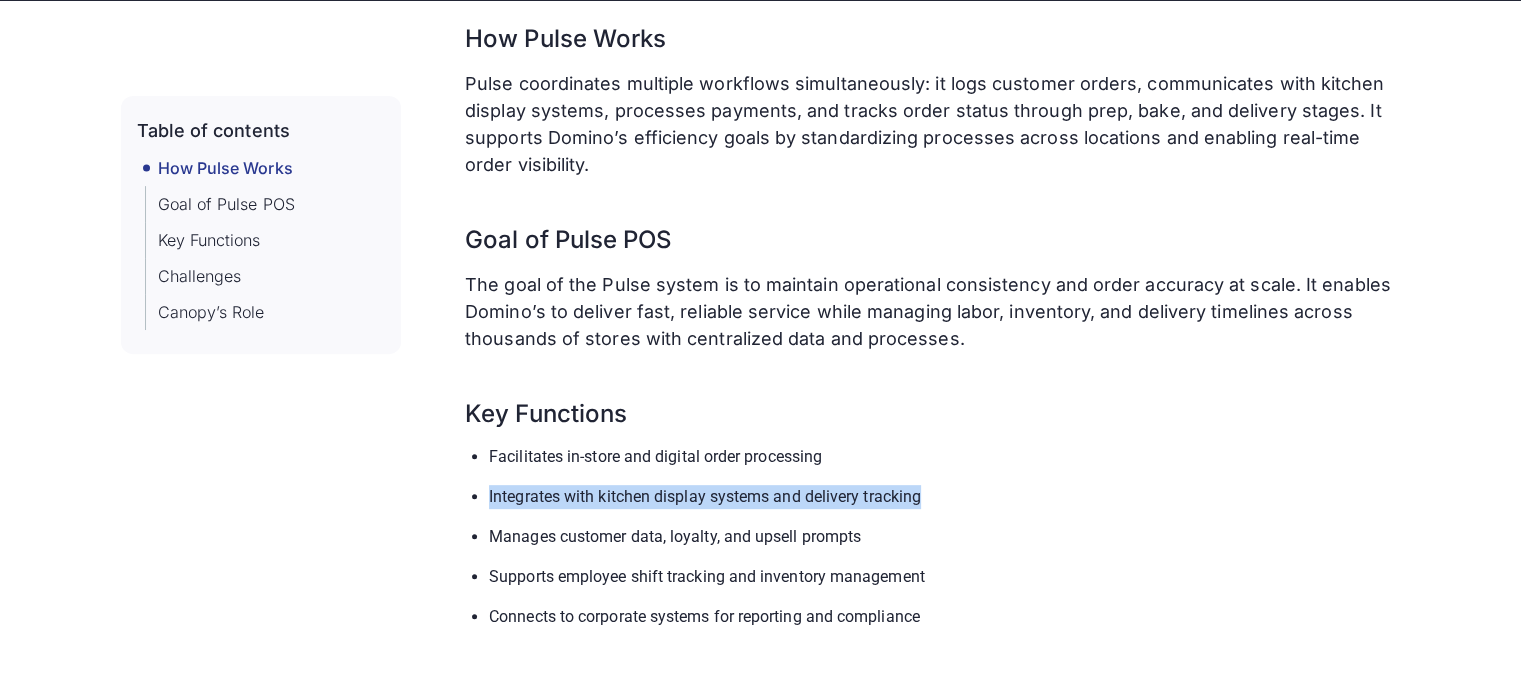 drag, startPoint x: 490, startPoint y: 497, endPoint x: 952, endPoint y: 473, distance: 462.62296 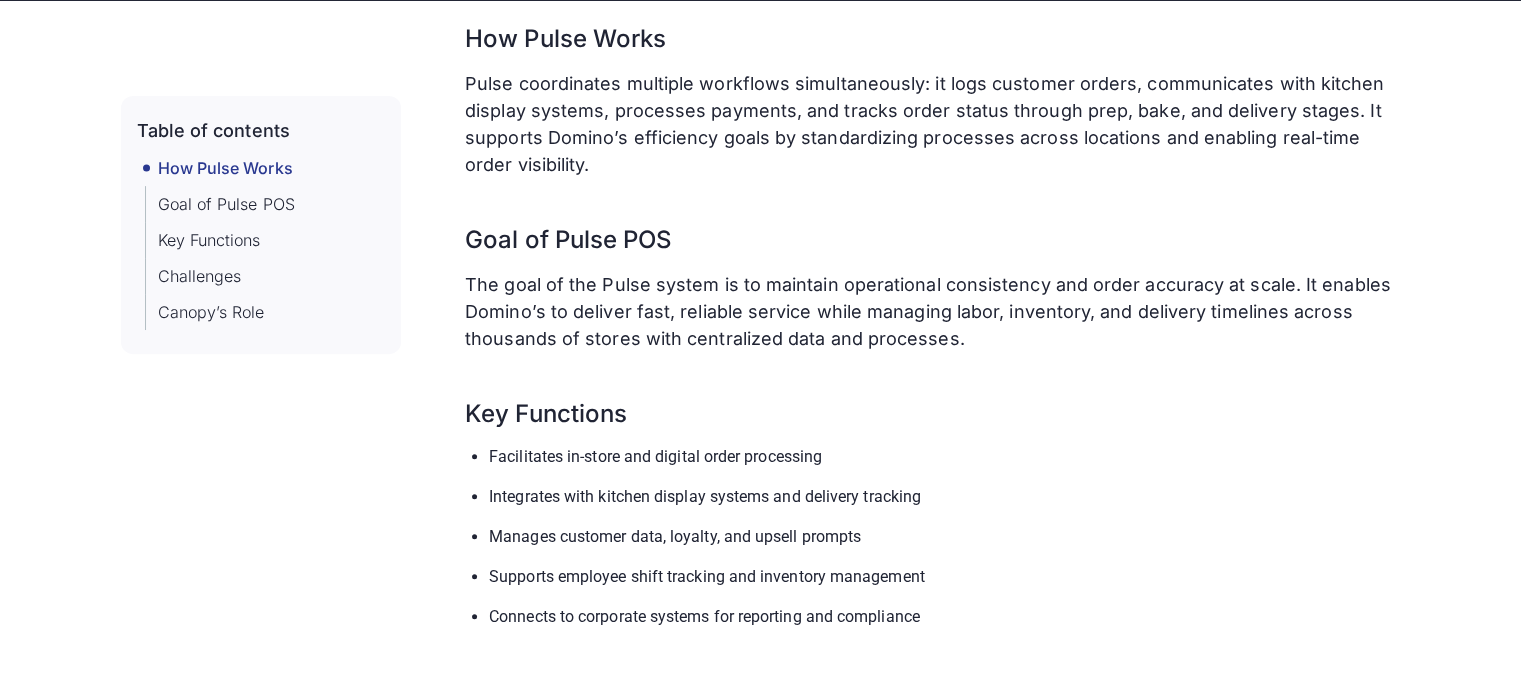click on "Facilitates in-store and digital order processing Integrates with kitchen display systems and delivery tracking Manages customer data, loyalty, and upsell prompts Supports employee shift tracking and inventory management Connects to corporate systems for reporting and compliance" at bounding box center [932, 545] 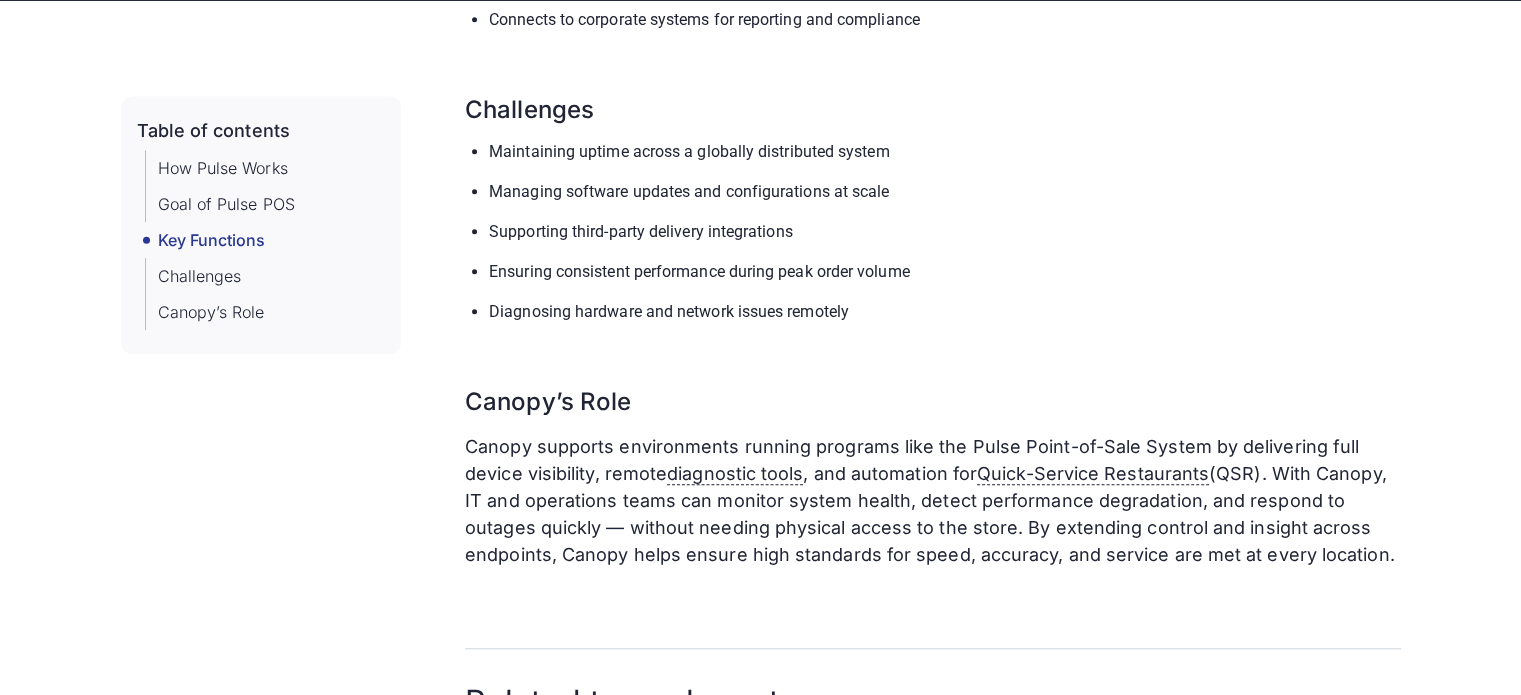 scroll, scrollTop: 1279, scrollLeft: 0, axis: vertical 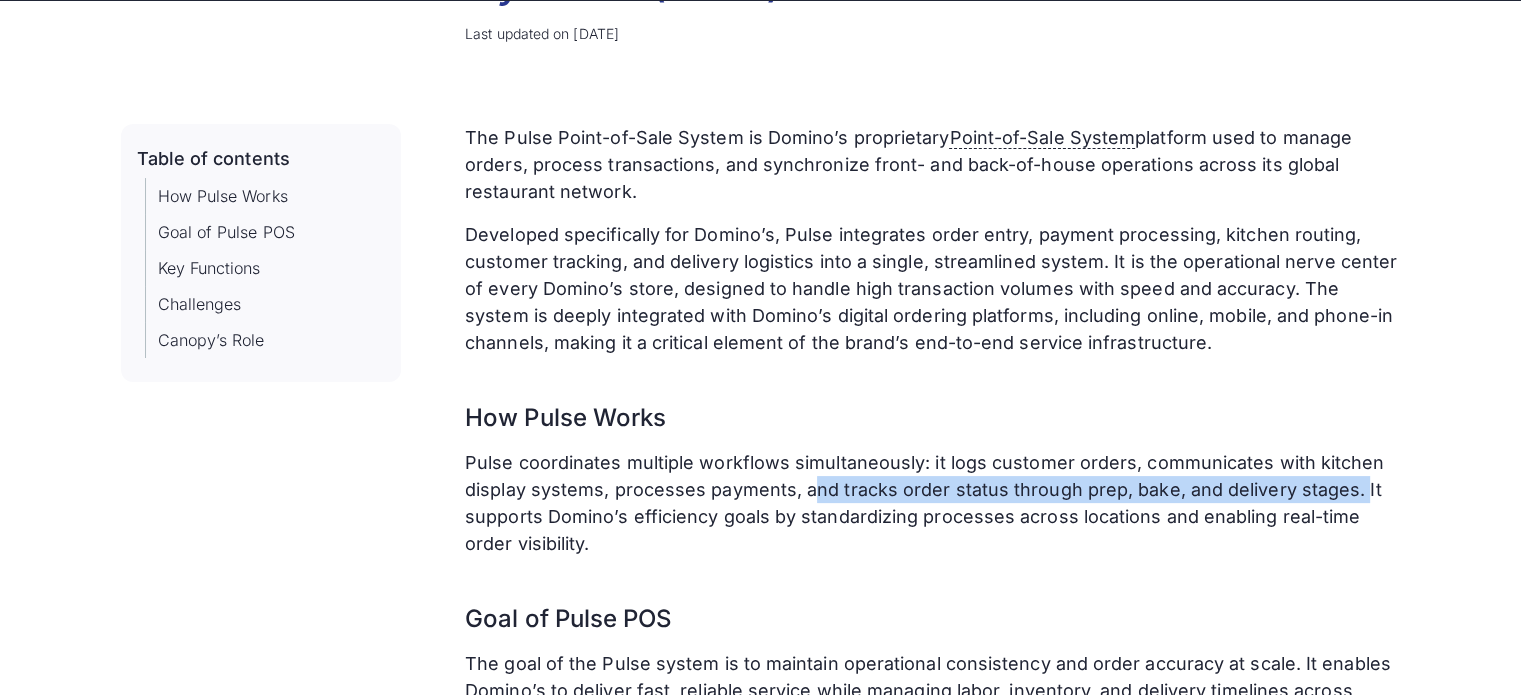 drag, startPoint x: 810, startPoint y: 491, endPoint x: 1354, endPoint y: 490, distance: 544.0009 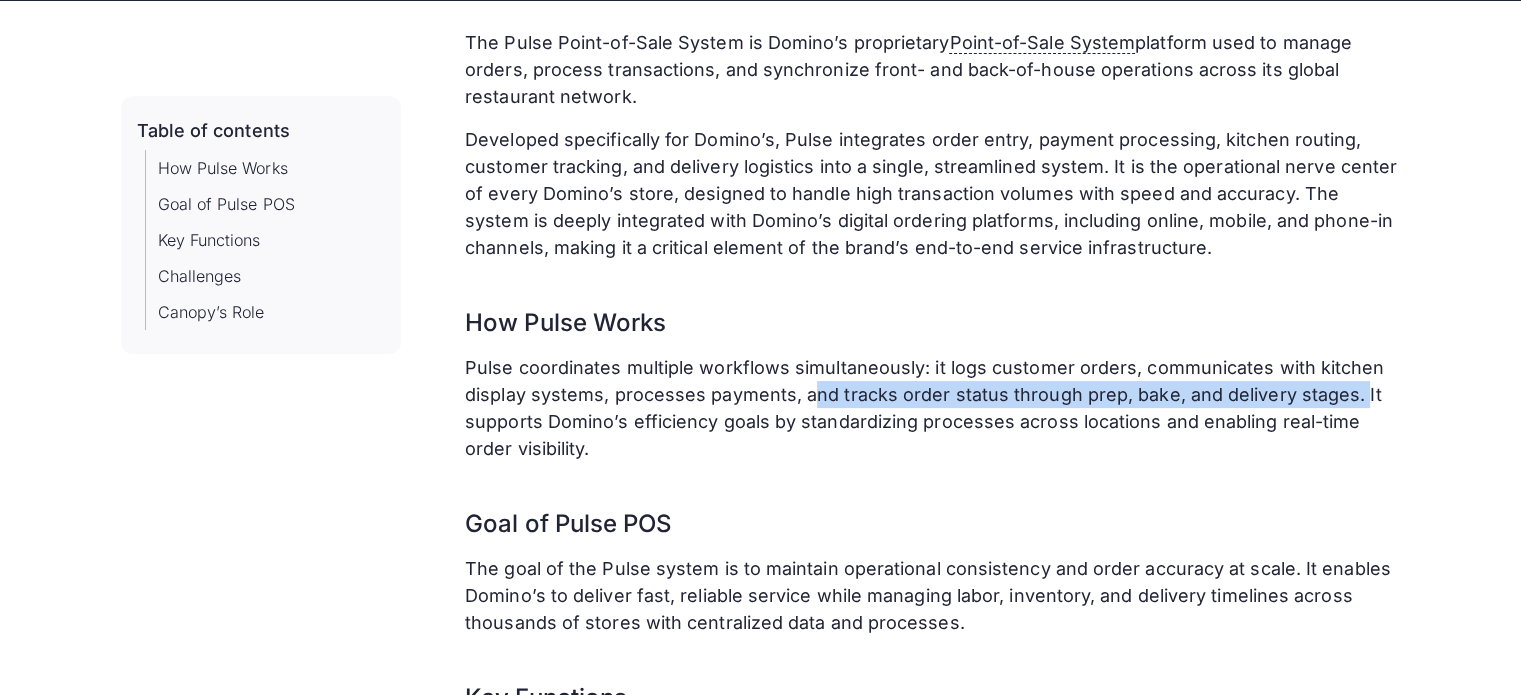 scroll, scrollTop: 400, scrollLeft: 0, axis: vertical 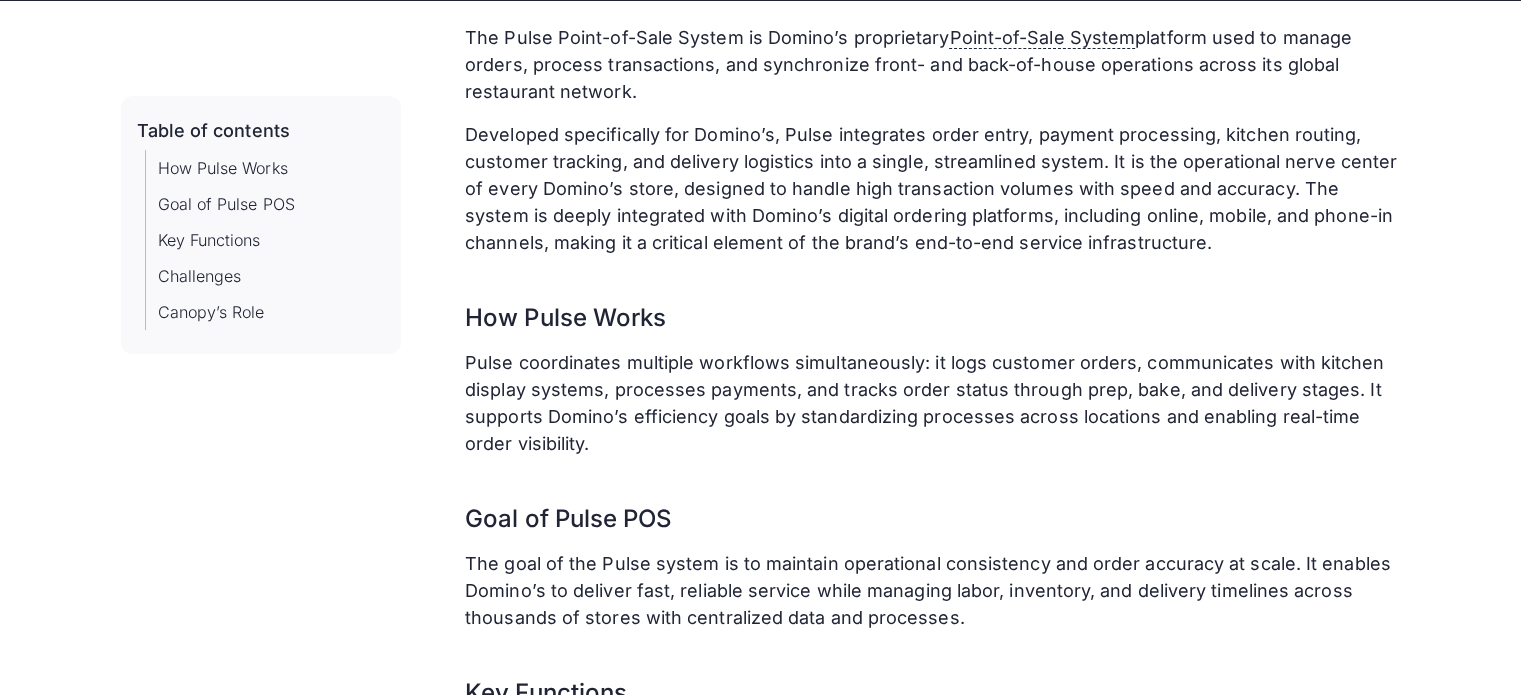 click on "Goal of Pulse POS" at bounding box center (932, 503) 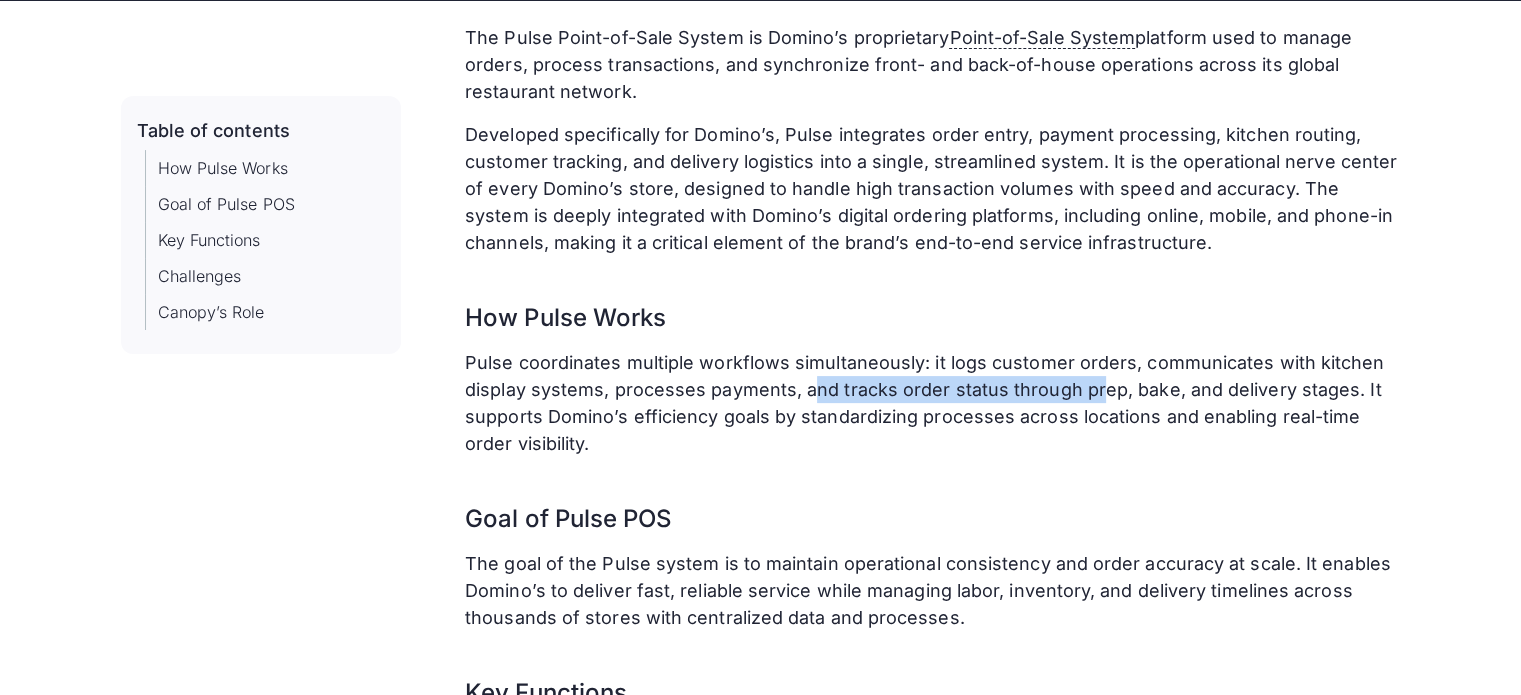 drag, startPoint x: 808, startPoint y: 389, endPoint x: 1030, endPoint y: 383, distance: 222.08107 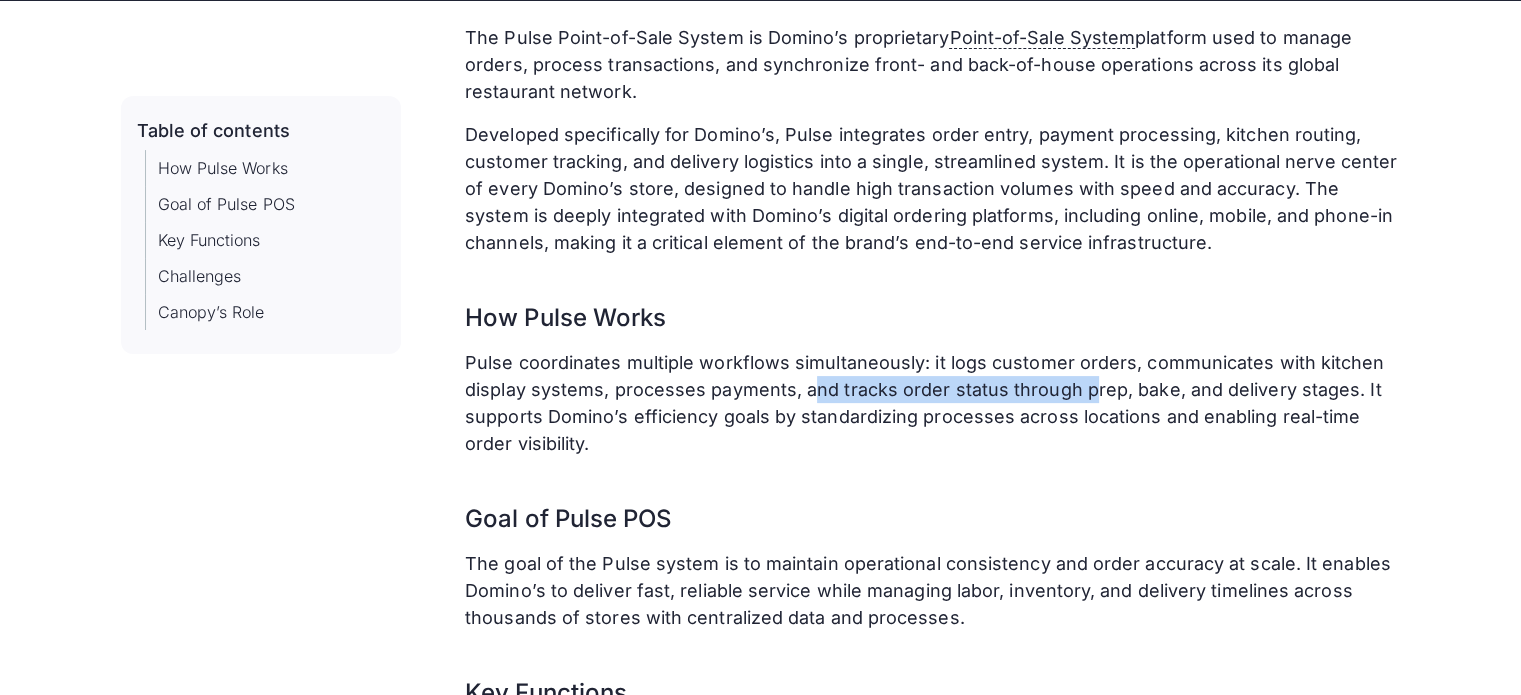 click on "Pulse coordinates multiple workflows simultaneously: it logs customer orders, communicates with kitchen display systems, processes payments, and tracks order status through prep, bake, and delivery stages. It supports Domino’s efficiency goals by standardizing processes across locations and enabling real-time order visibility." at bounding box center (932, 403) 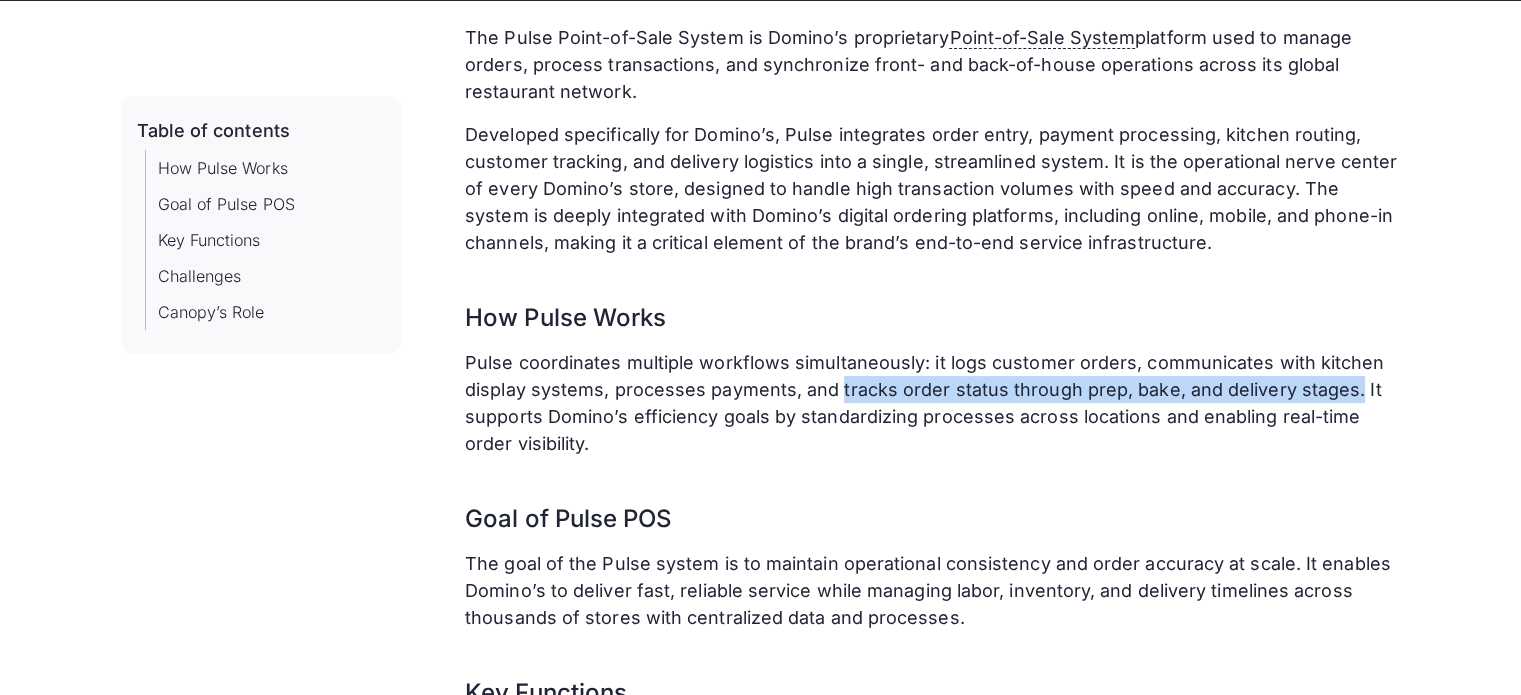 drag, startPoint x: 840, startPoint y: 394, endPoint x: 1352, endPoint y: 393, distance: 512.001 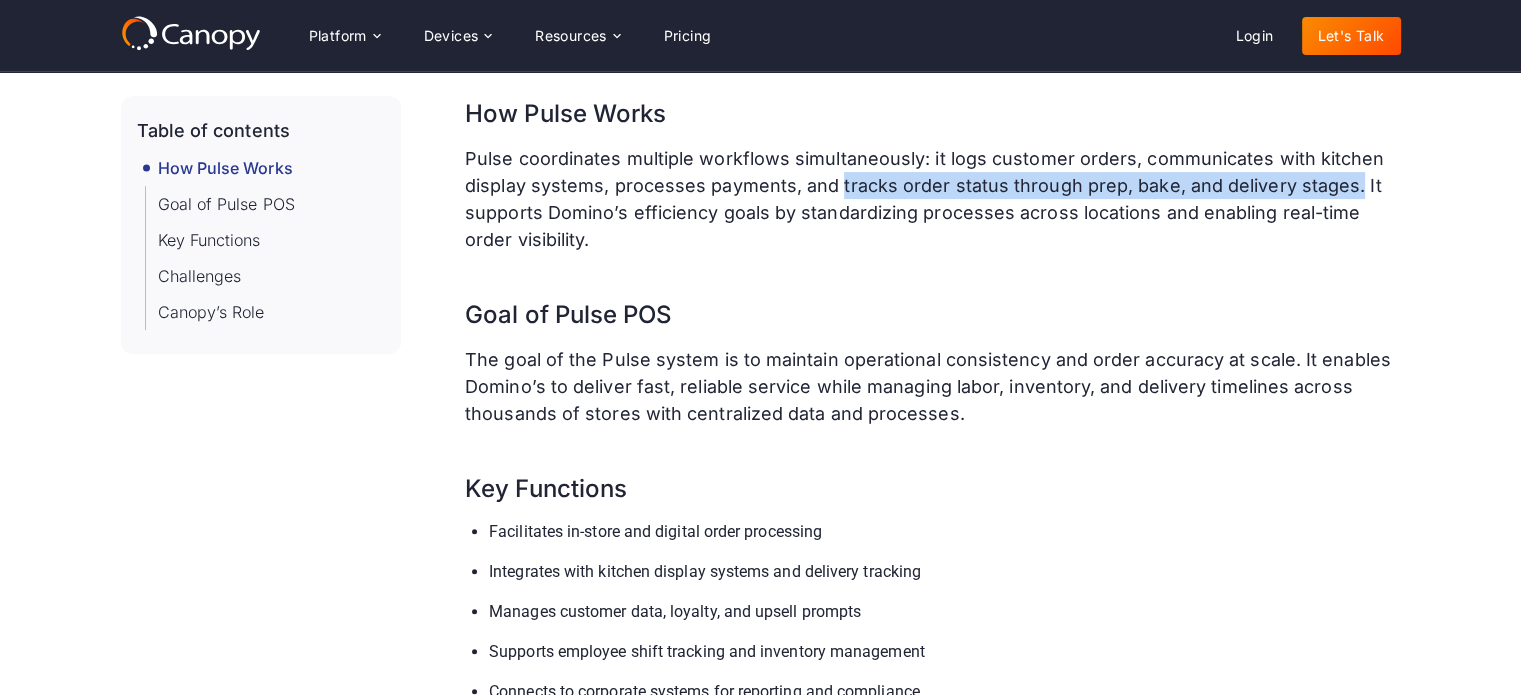 scroll, scrollTop: 600, scrollLeft: 0, axis: vertical 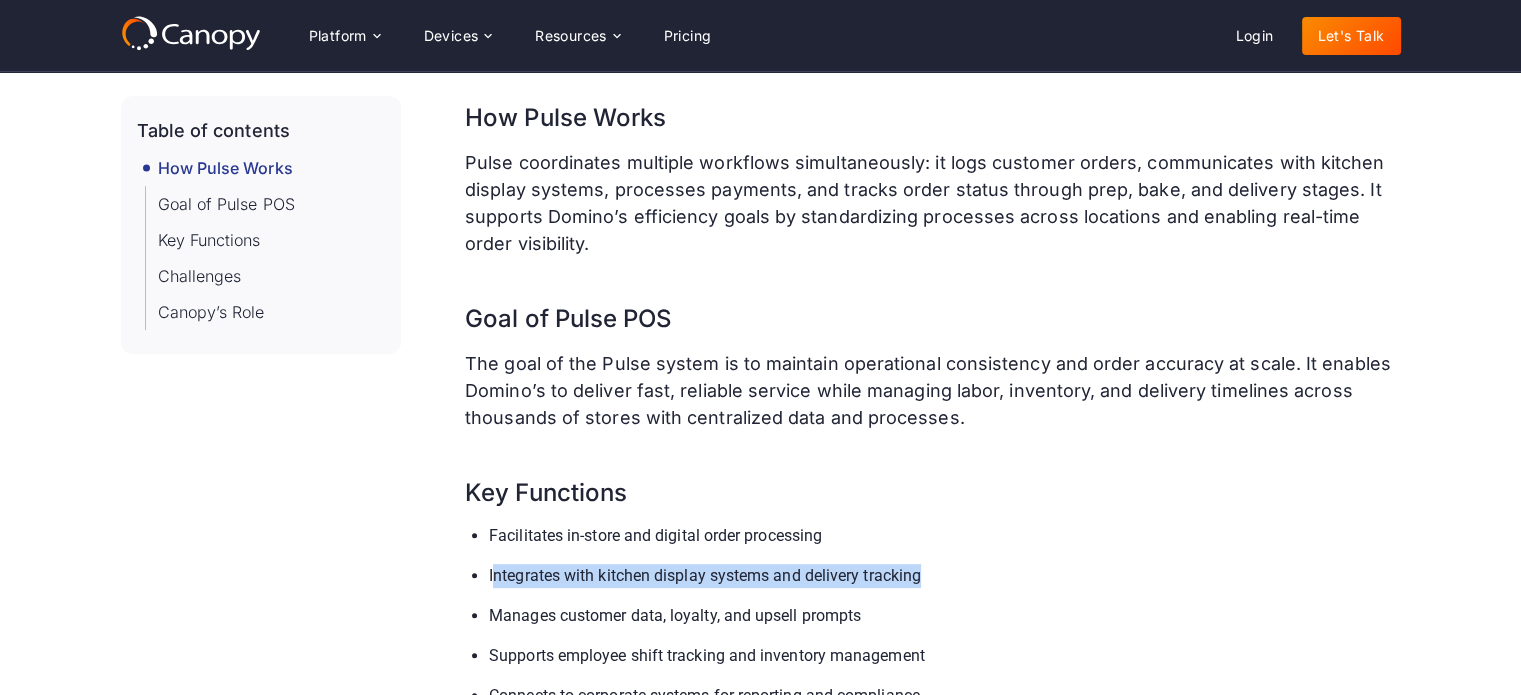 drag, startPoint x: 494, startPoint y: 580, endPoint x: 976, endPoint y: 582, distance: 482.00415 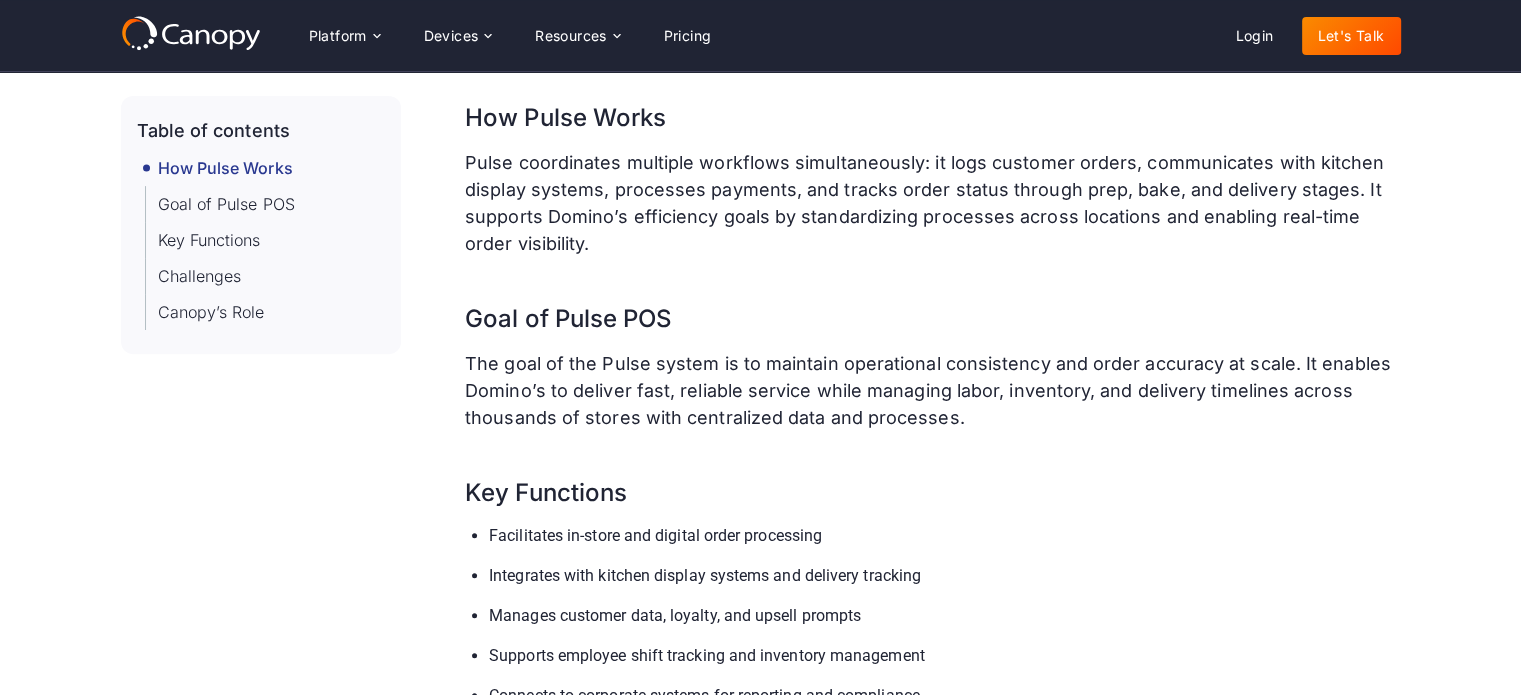 click on "Facilitates in-store and digital order processing Integrates with kitchen display systems and delivery tracking Manages customer data, loyalty, and upsell prompts Supports employee shift tracking and inventory management Connects to corporate systems for reporting and compliance" at bounding box center (932, 624) 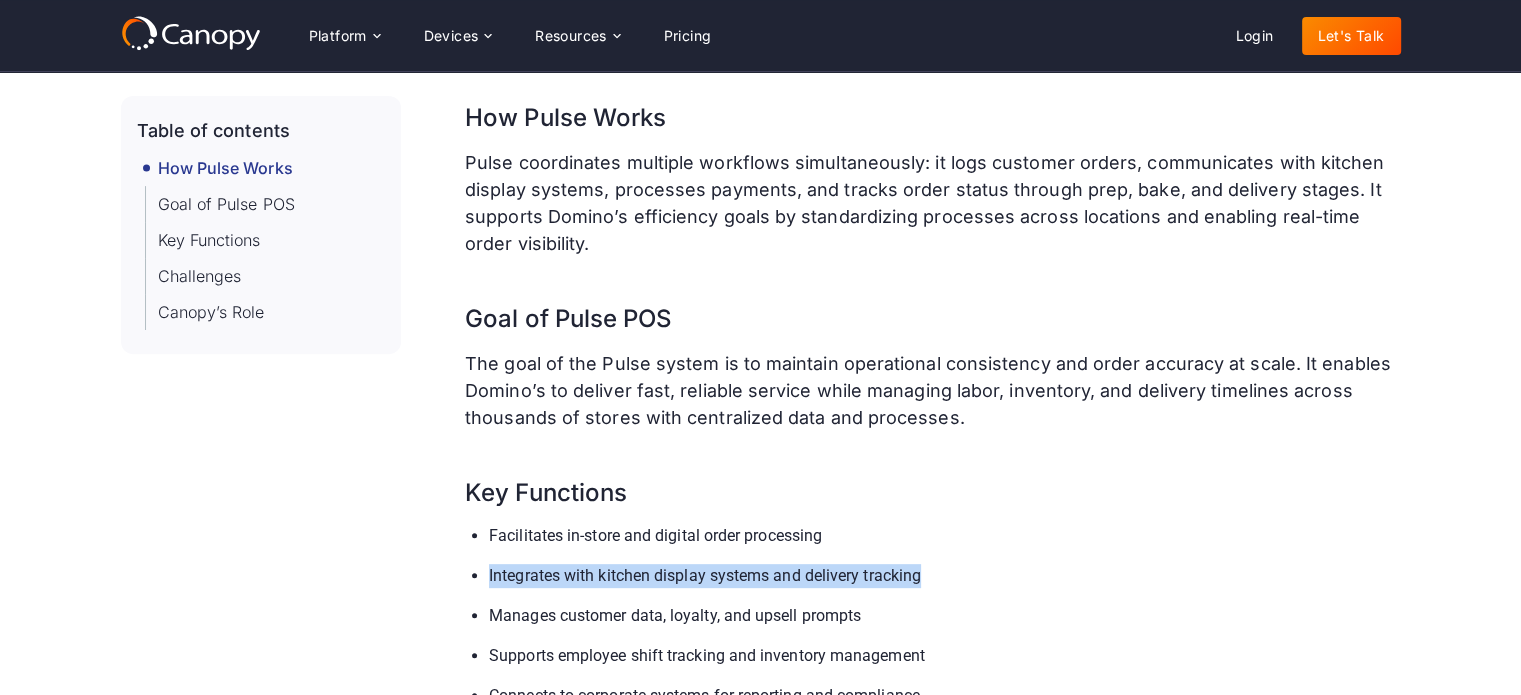 drag, startPoint x: 486, startPoint y: 574, endPoint x: 932, endPoint y: 555, distance: 446.4045 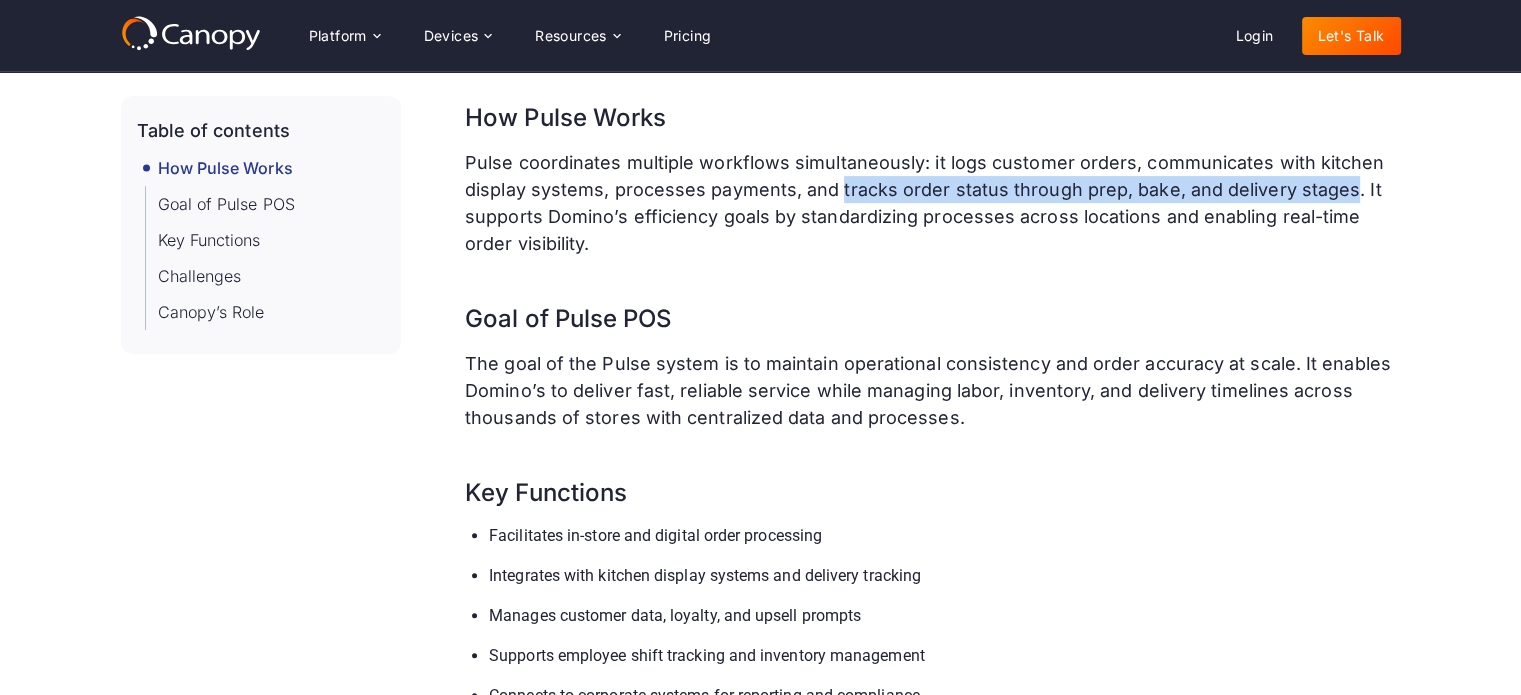 drag, startPoint x: 836, startPoint y: 191, endPoint x: 1345, endPoint y: 189, distance: 509.00394 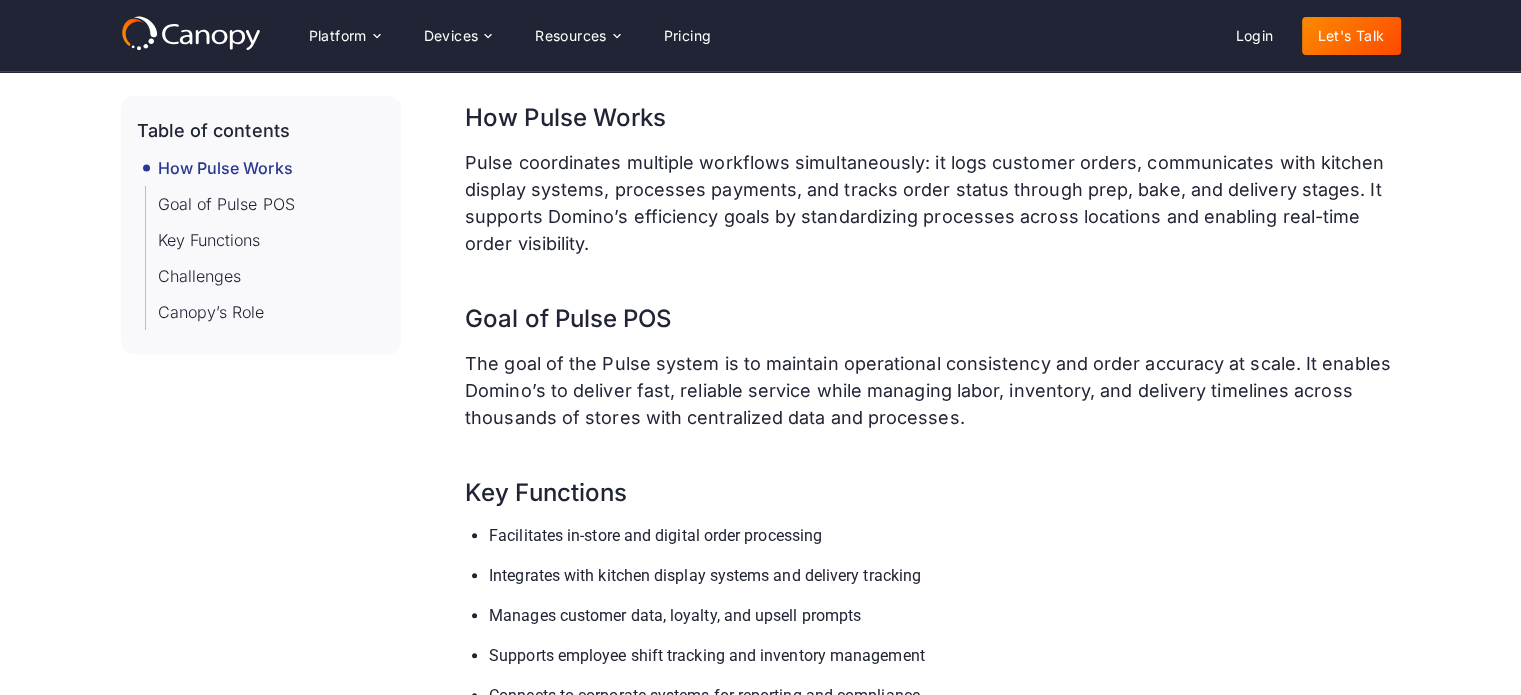 click on "Key Functions" at bounding box center (932, 477) 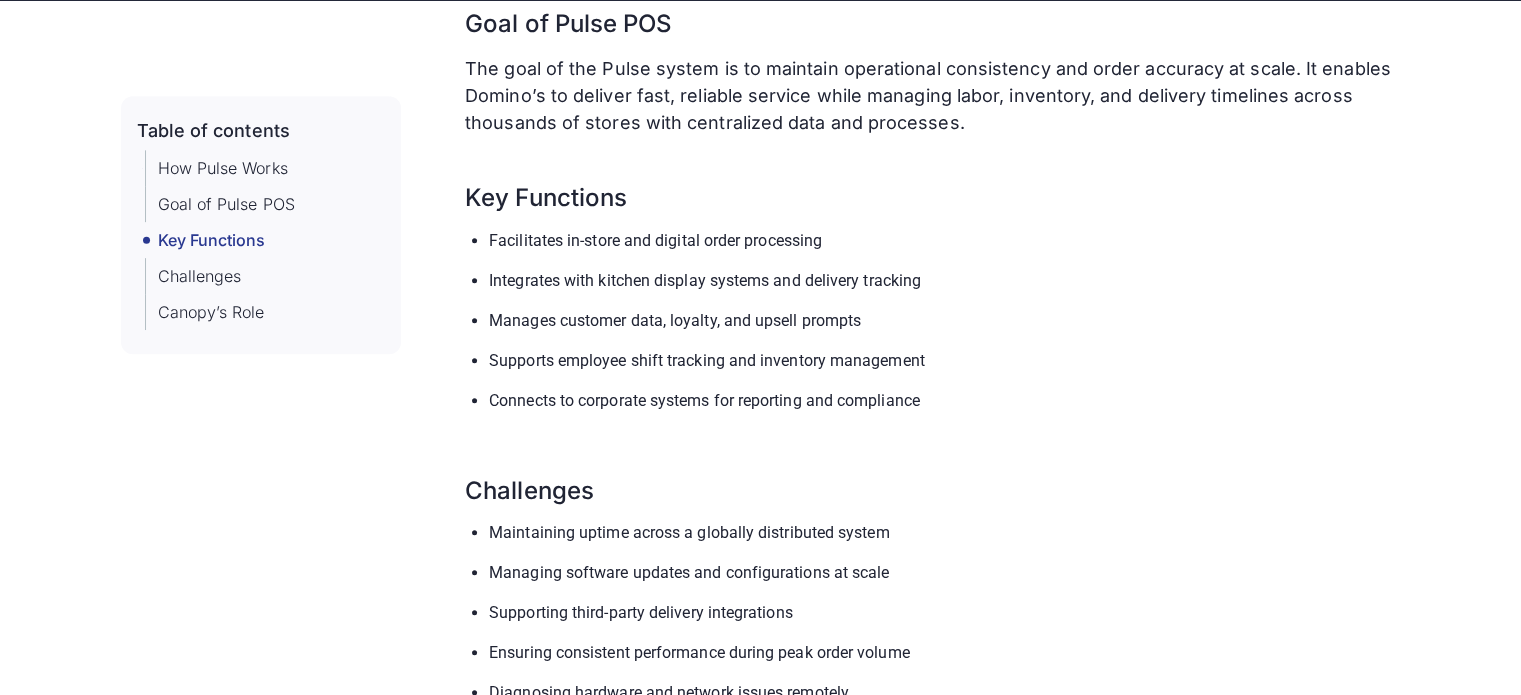 scroll, scrollTop: 900, scrollLeft: 0, axis: vertical 